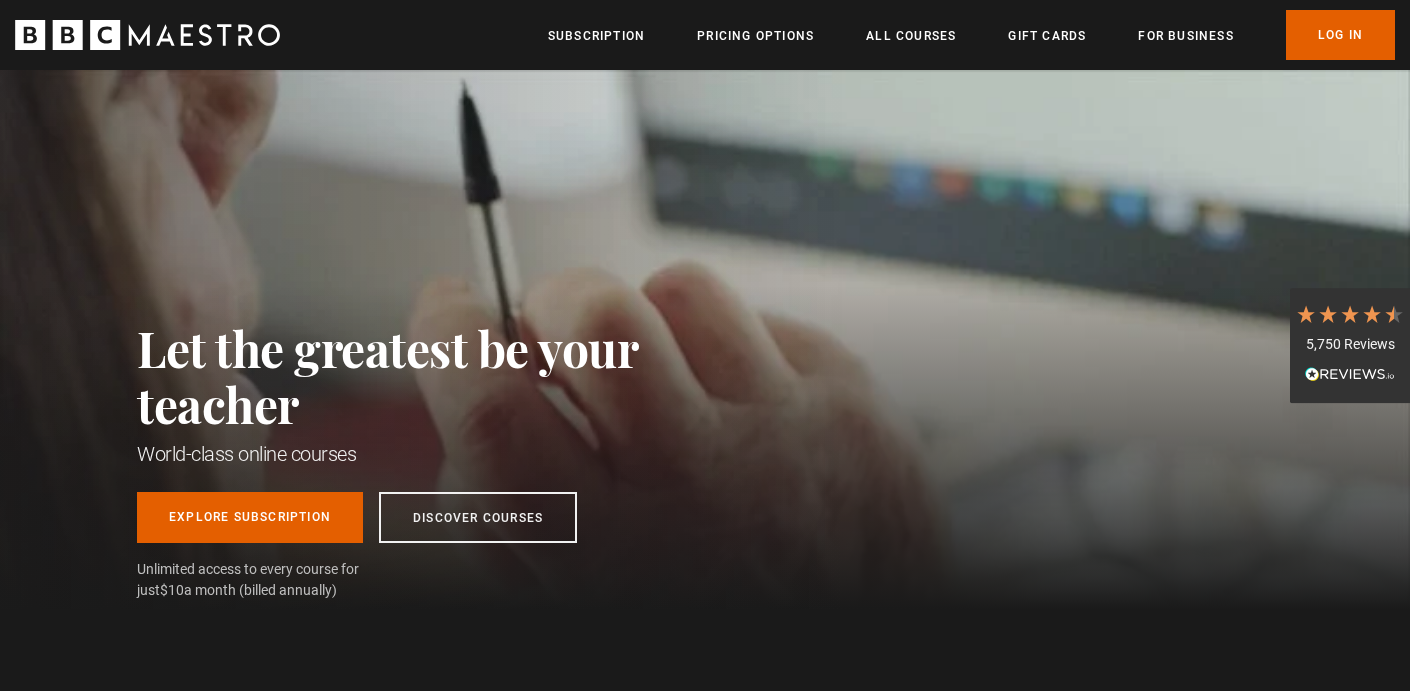 scroll, scrollTop: 0, scrollLeft: 0, axis: both 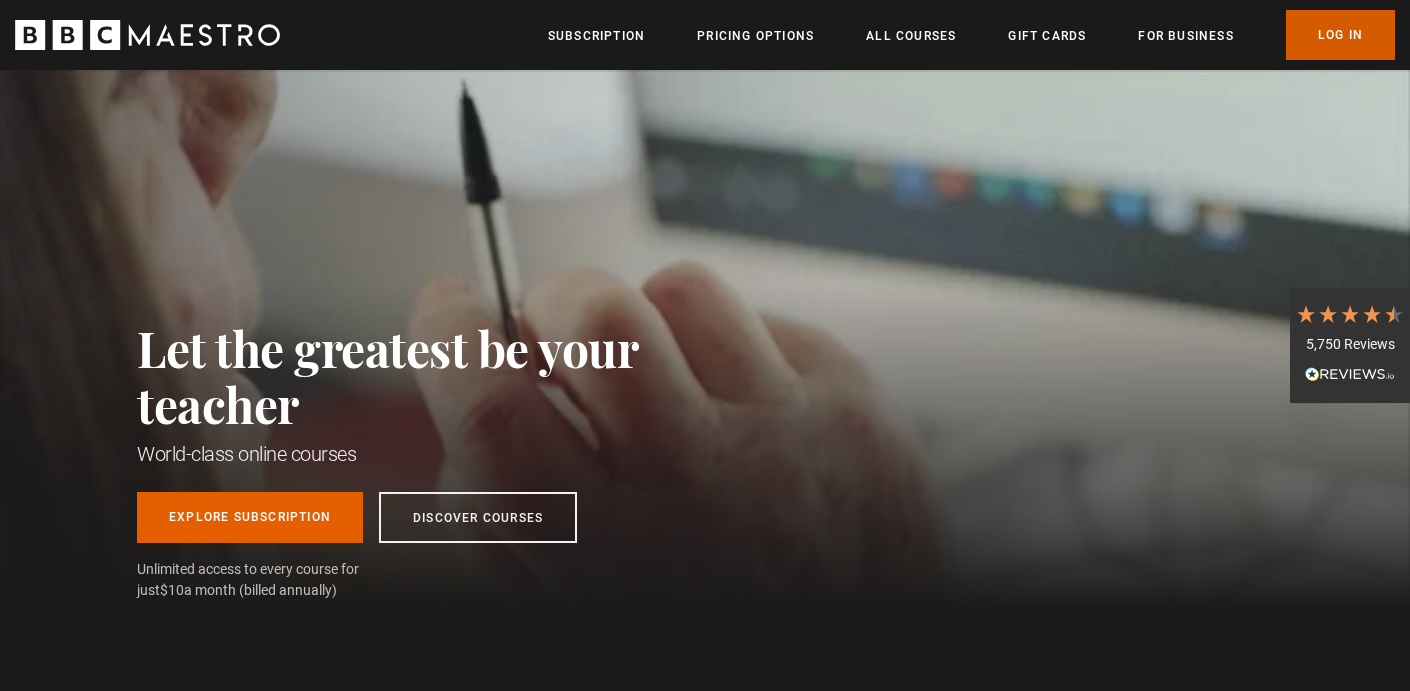 click on "Log In" at bounding box center [1340, 35] 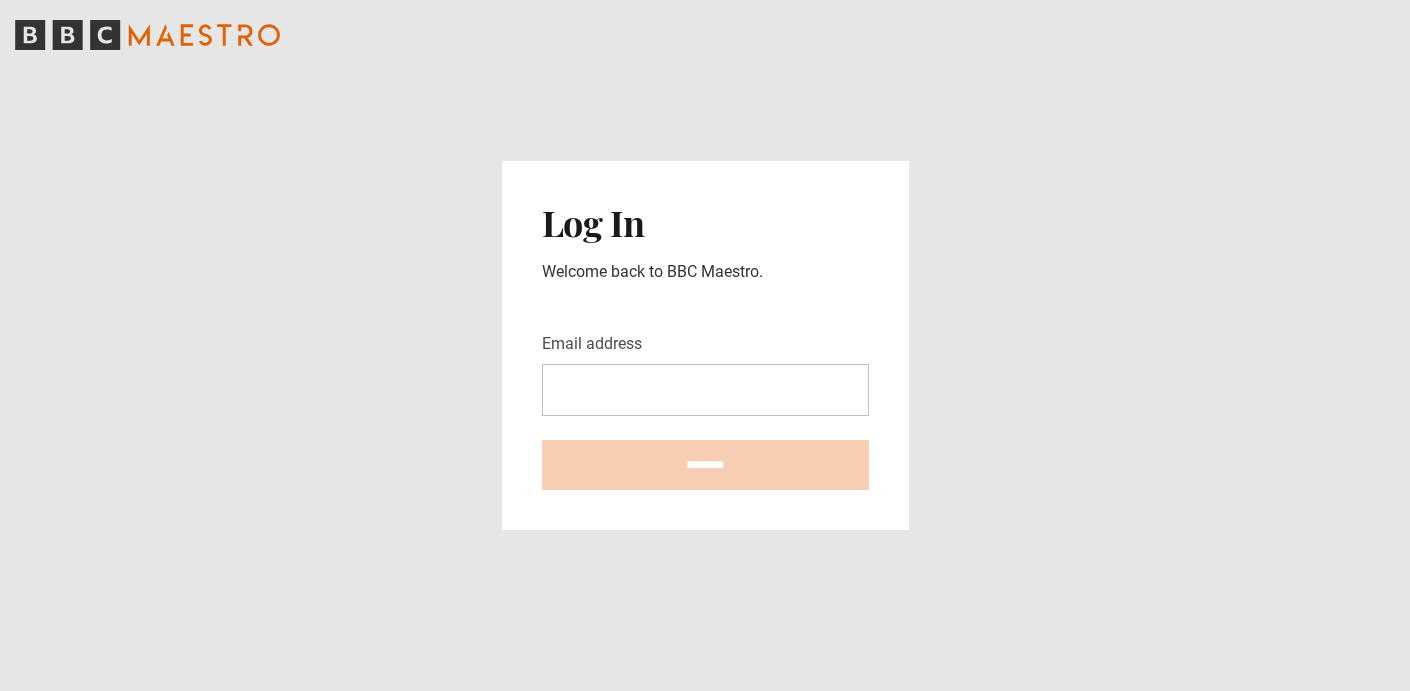 scroll, scrollTop: 0, scrollLeft: 0, axis: both 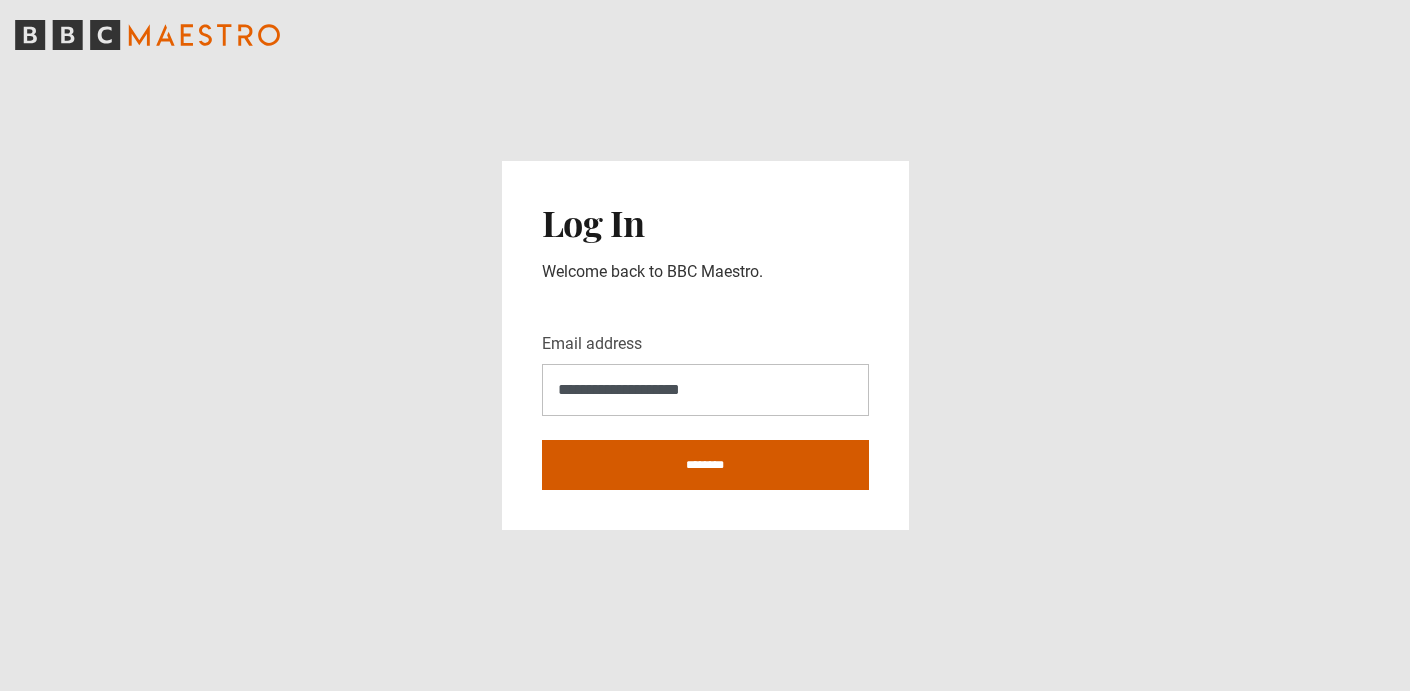 type on "**********" 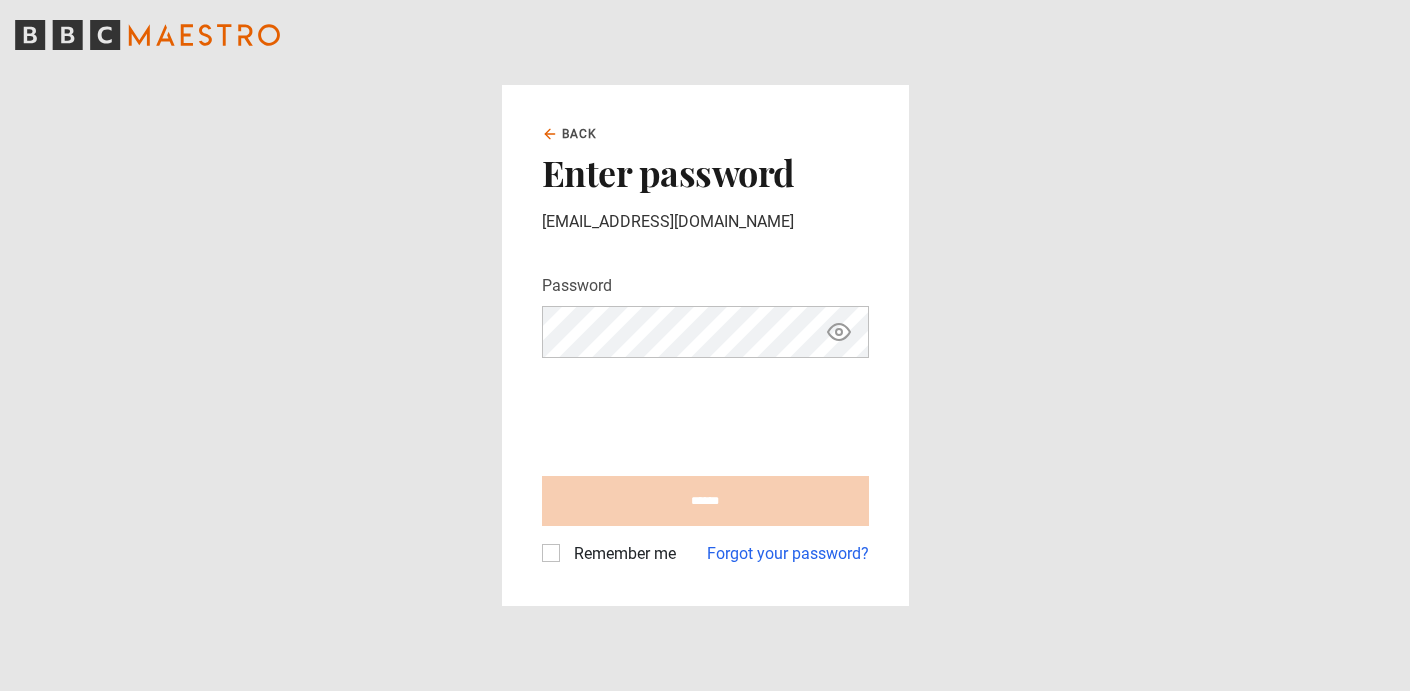 scroll, scrollTop: 0, scrollLeft: 0, axis: both 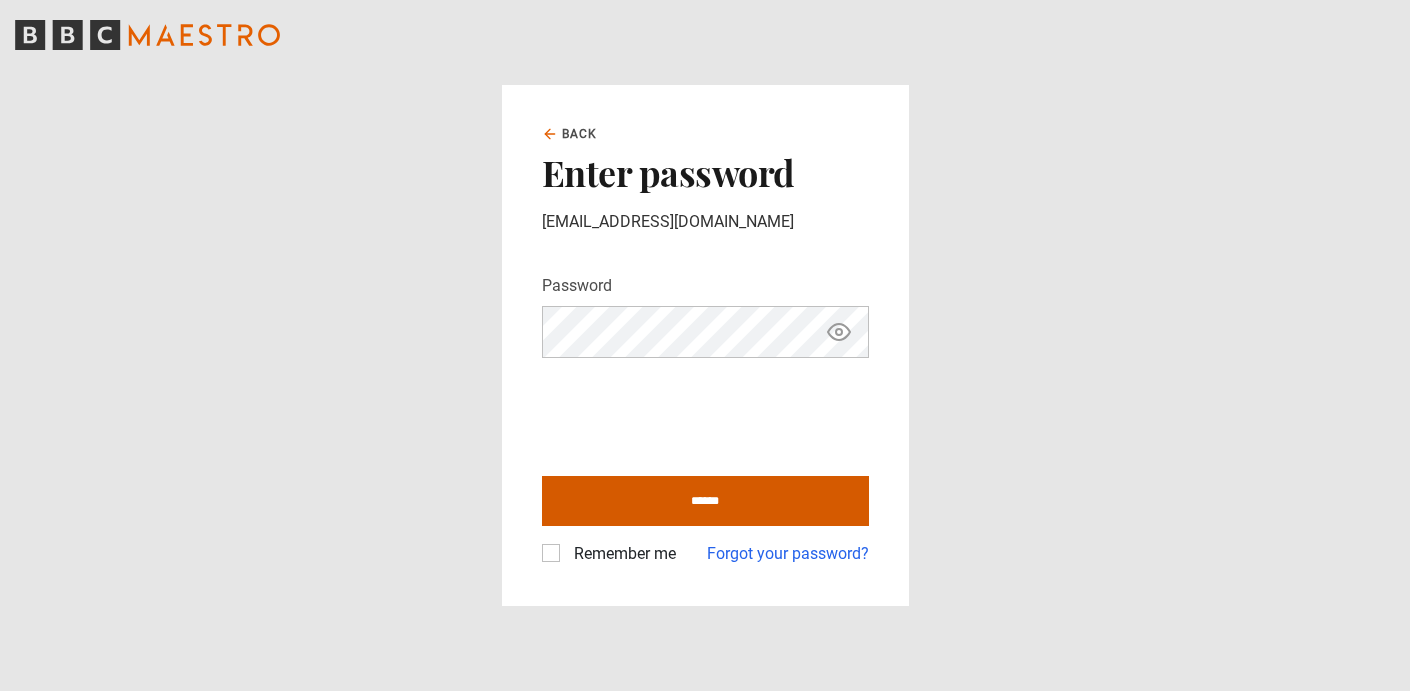 click on "******" at bounding box center (705, 501) 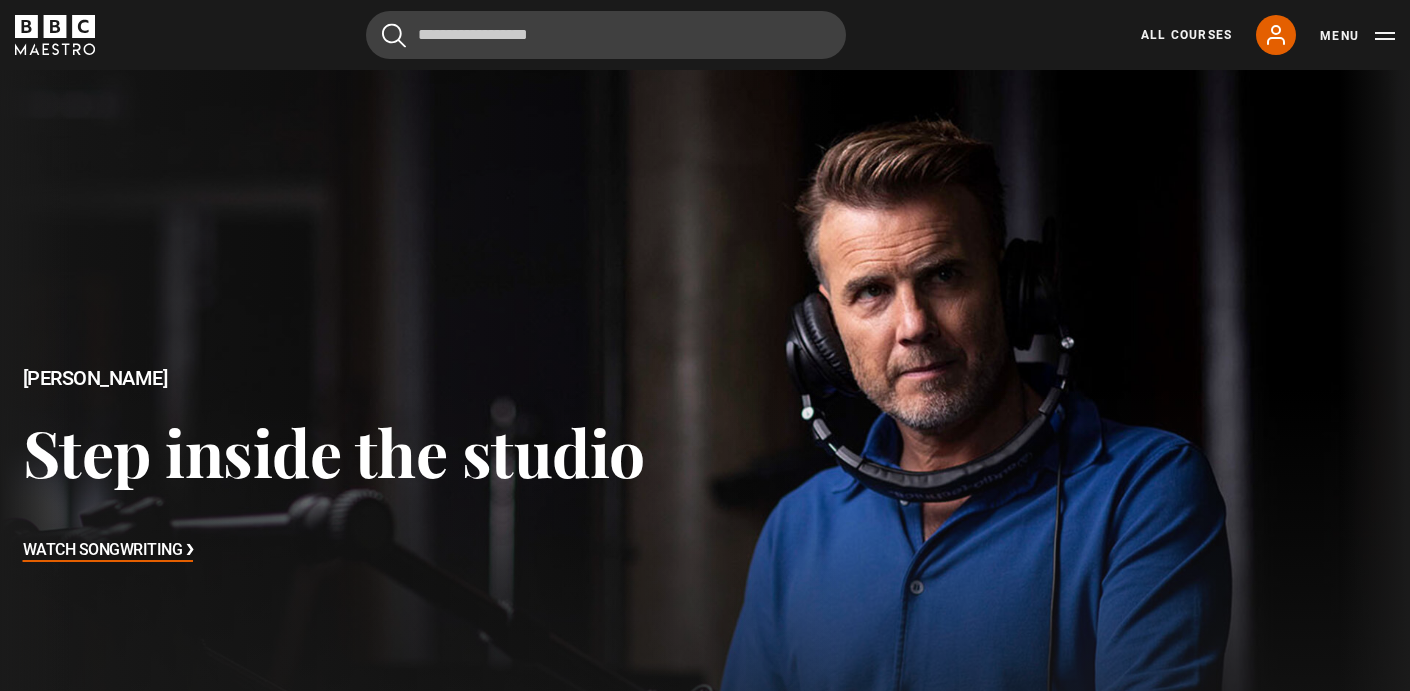 scroll, scrollTop: 470, scrollLeft: 0, axis: vertical 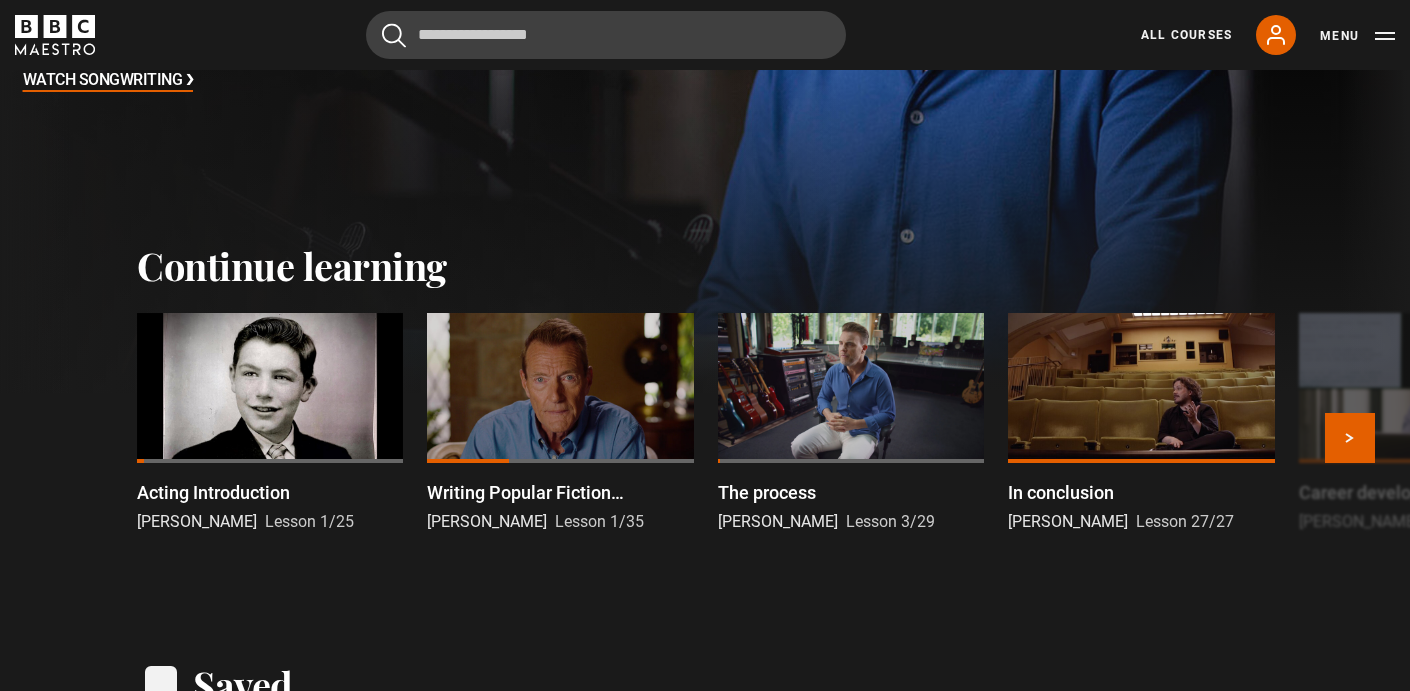 click at bounding box center [270, 388] 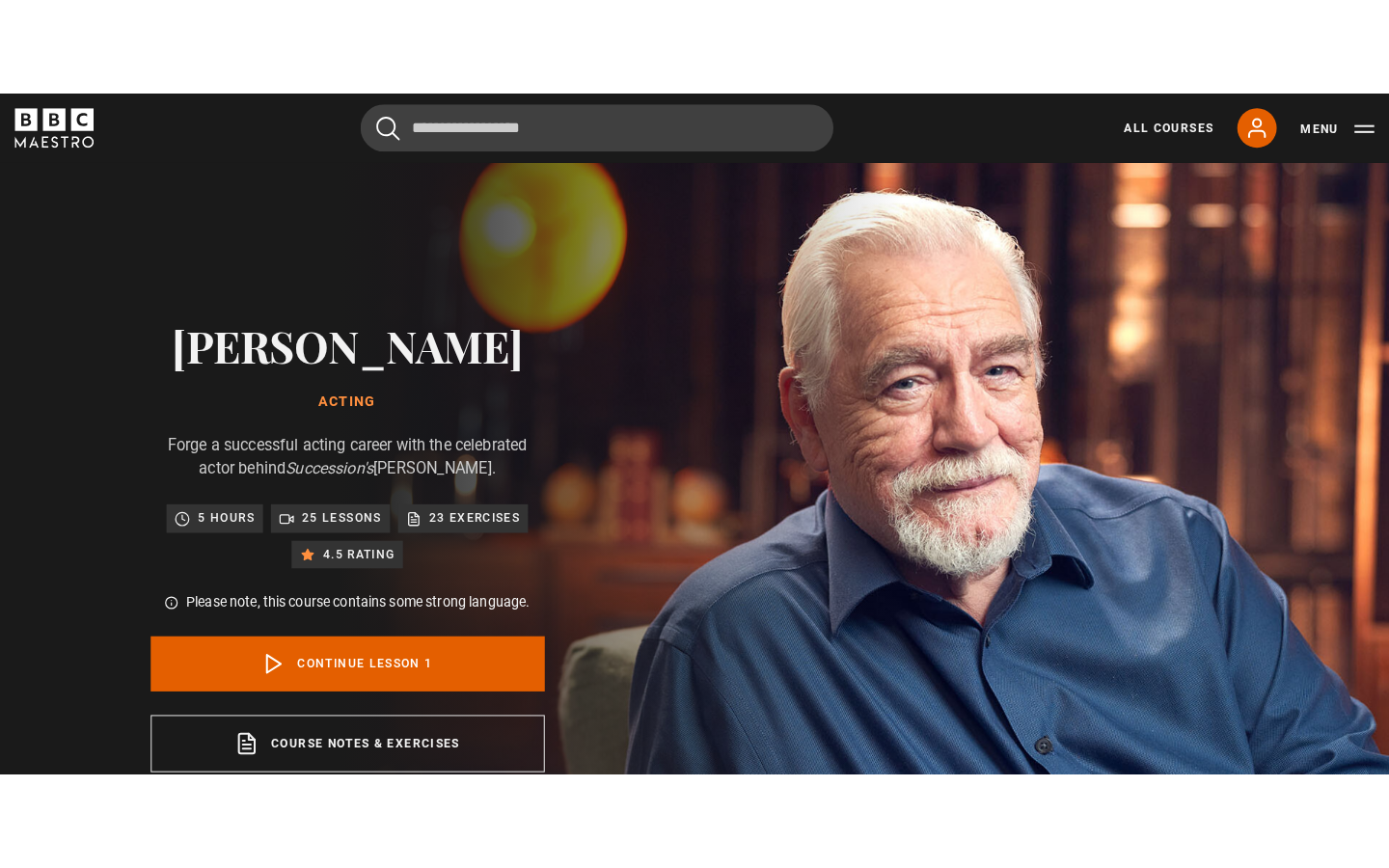 scroll, scrollTop: 819, scrollLeft: 0, axis: vertical 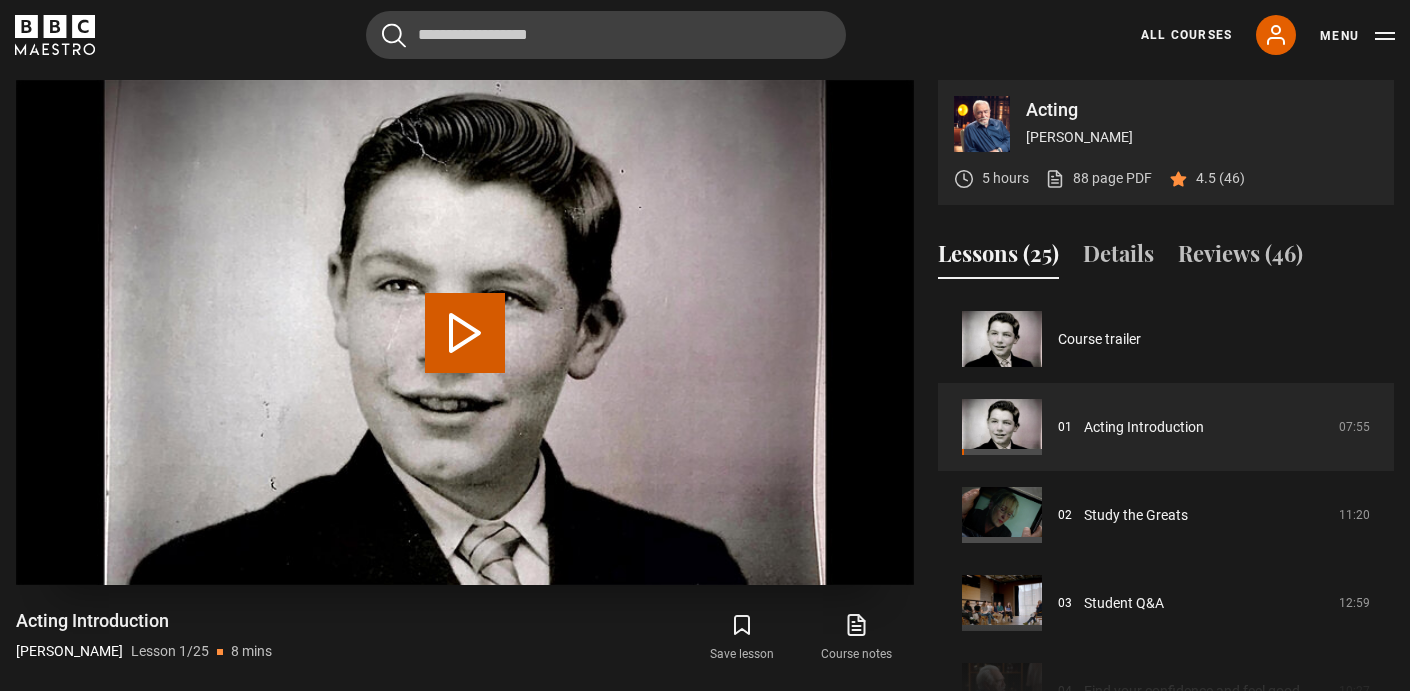 click on "Play Lesson Acting Introduction" at bounding box center (465, 333) 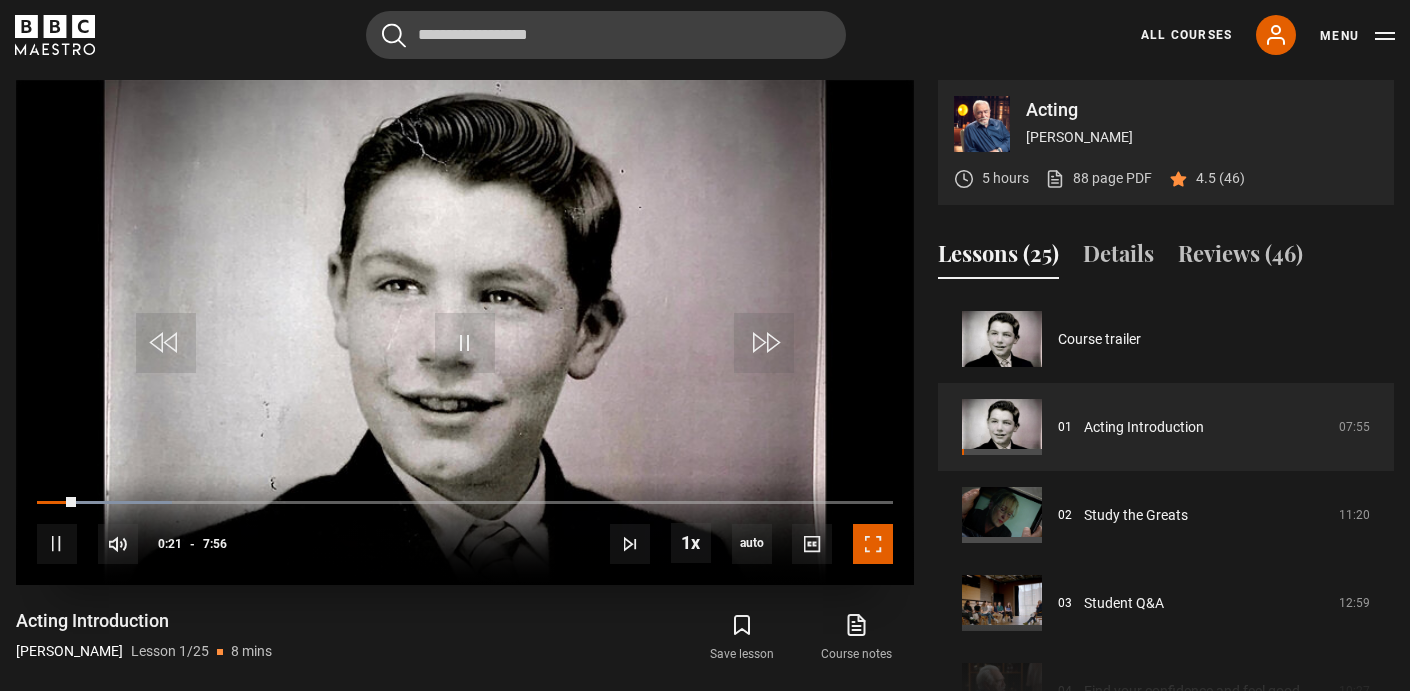 click at bounding box center (873, 544) 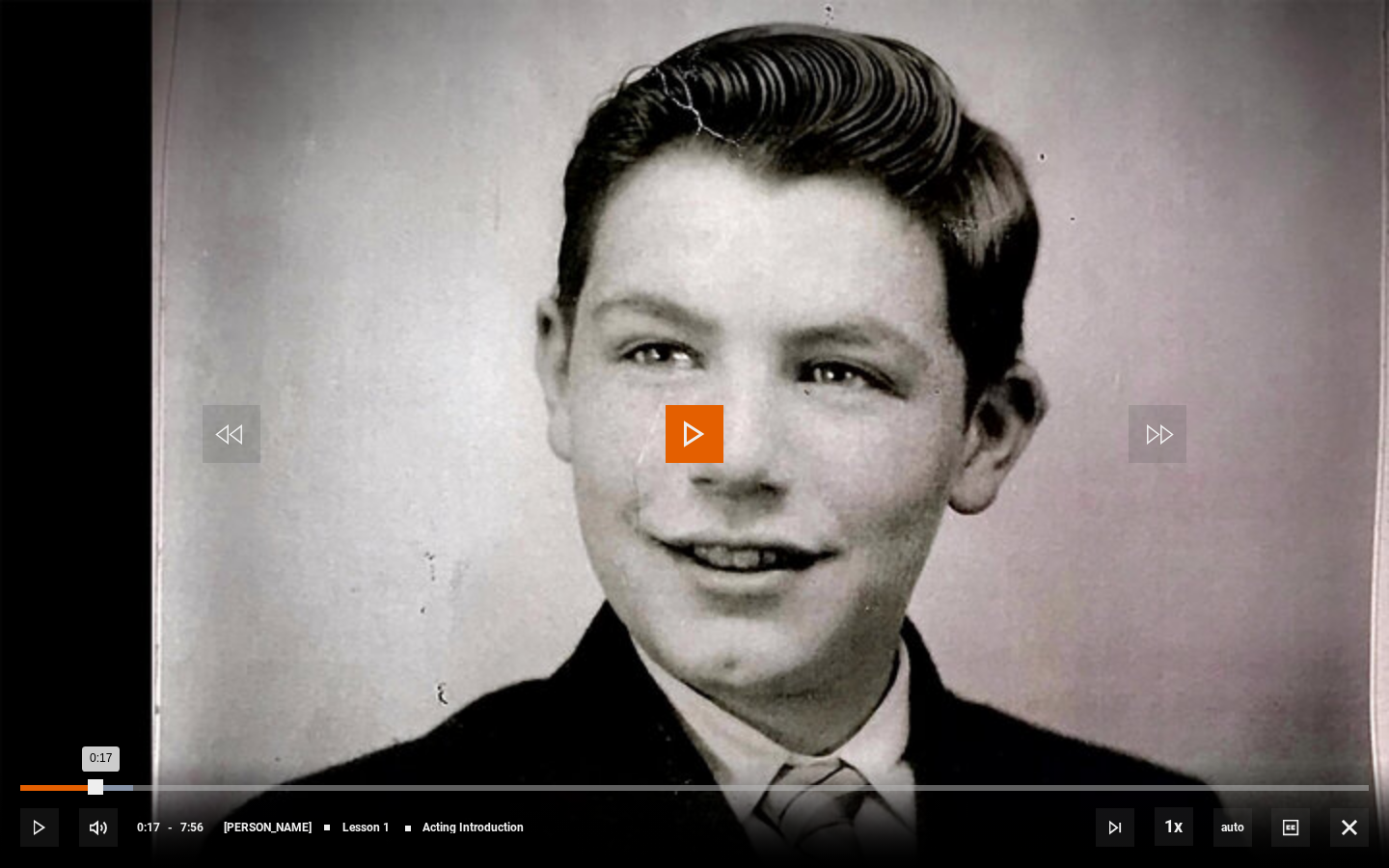 click on "0:17" at bounding box center (69, 788) 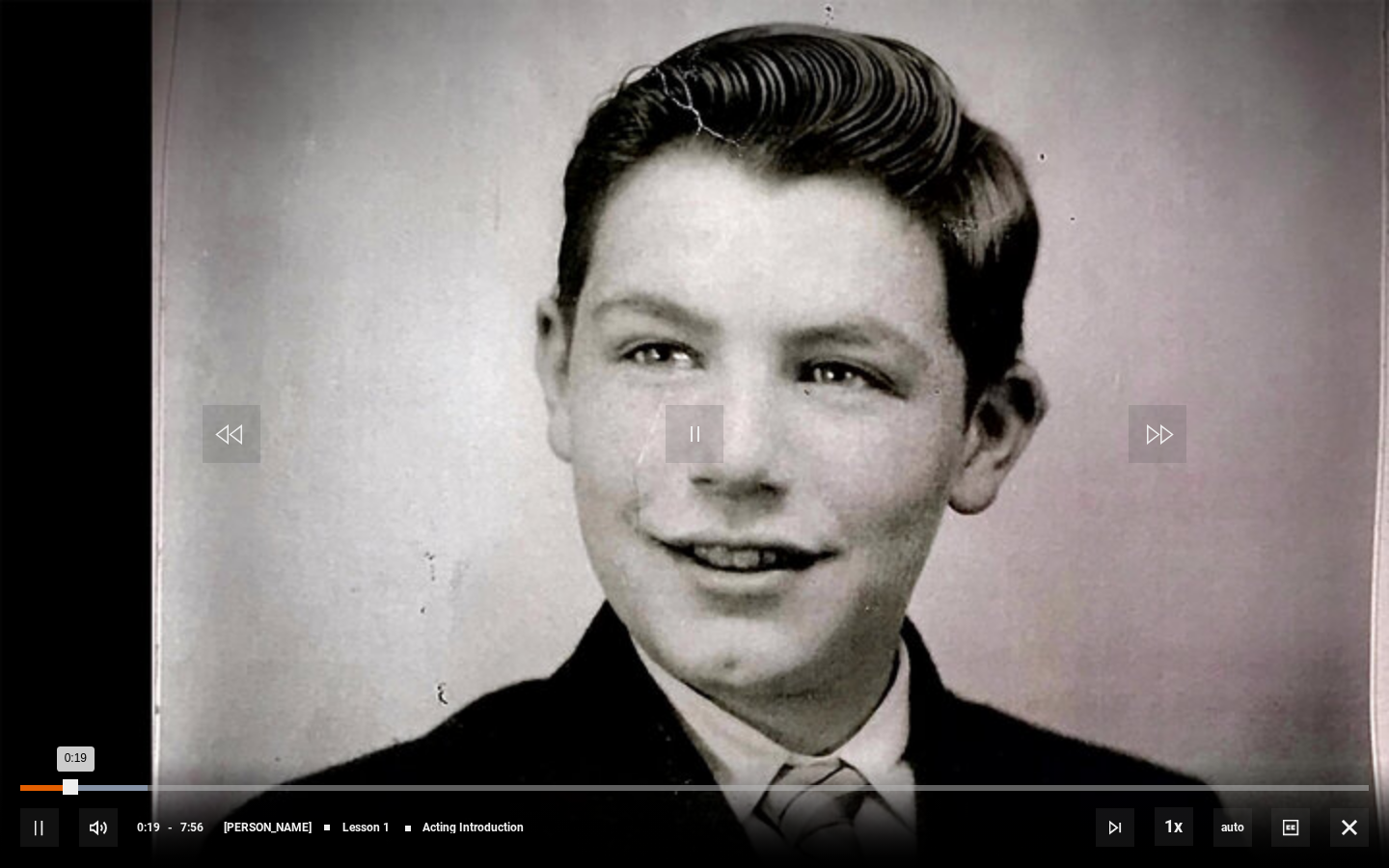click on "0:19" at bounding box center [47, 788] 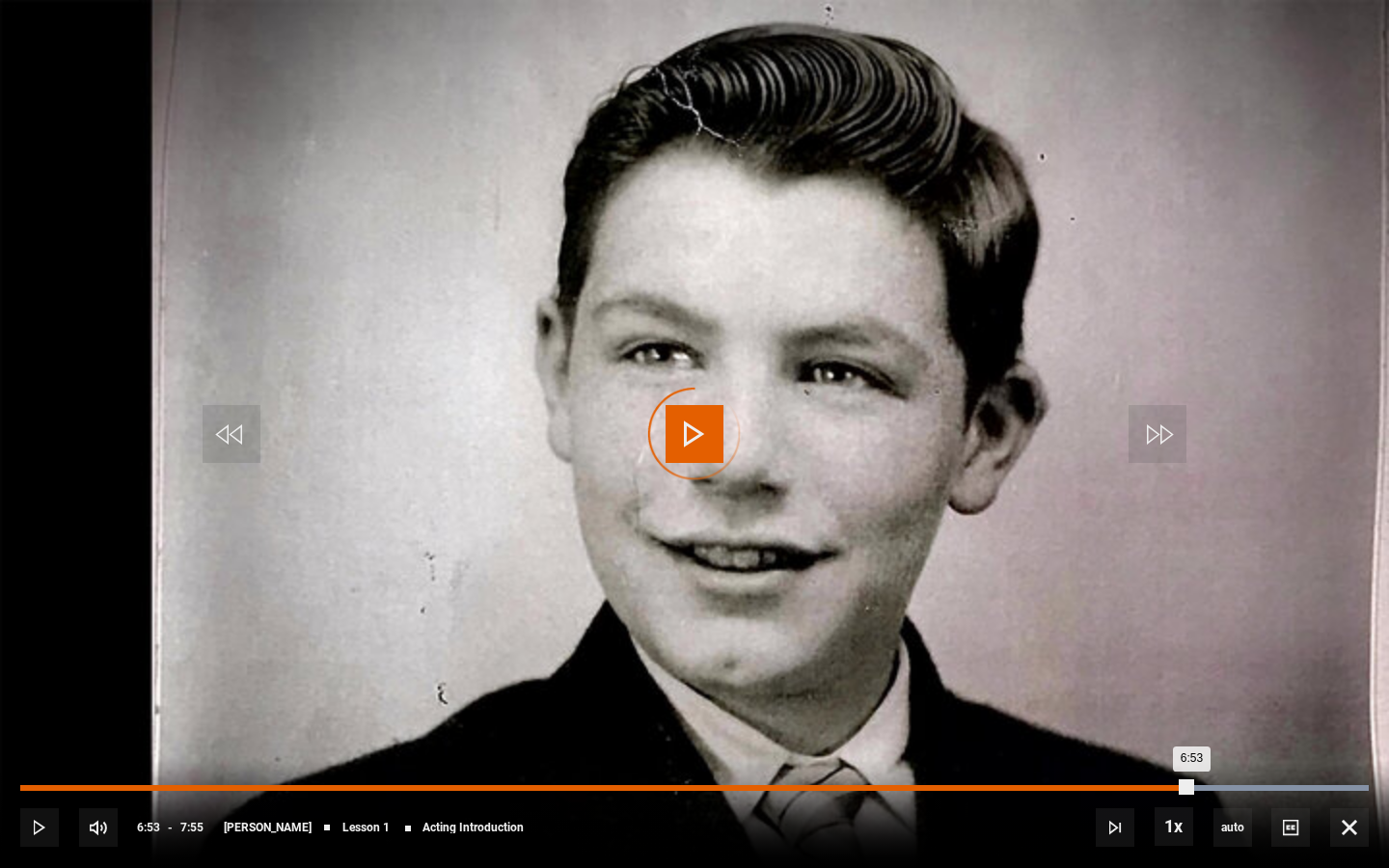 click on "6:53" at bounding box center [606, 788] 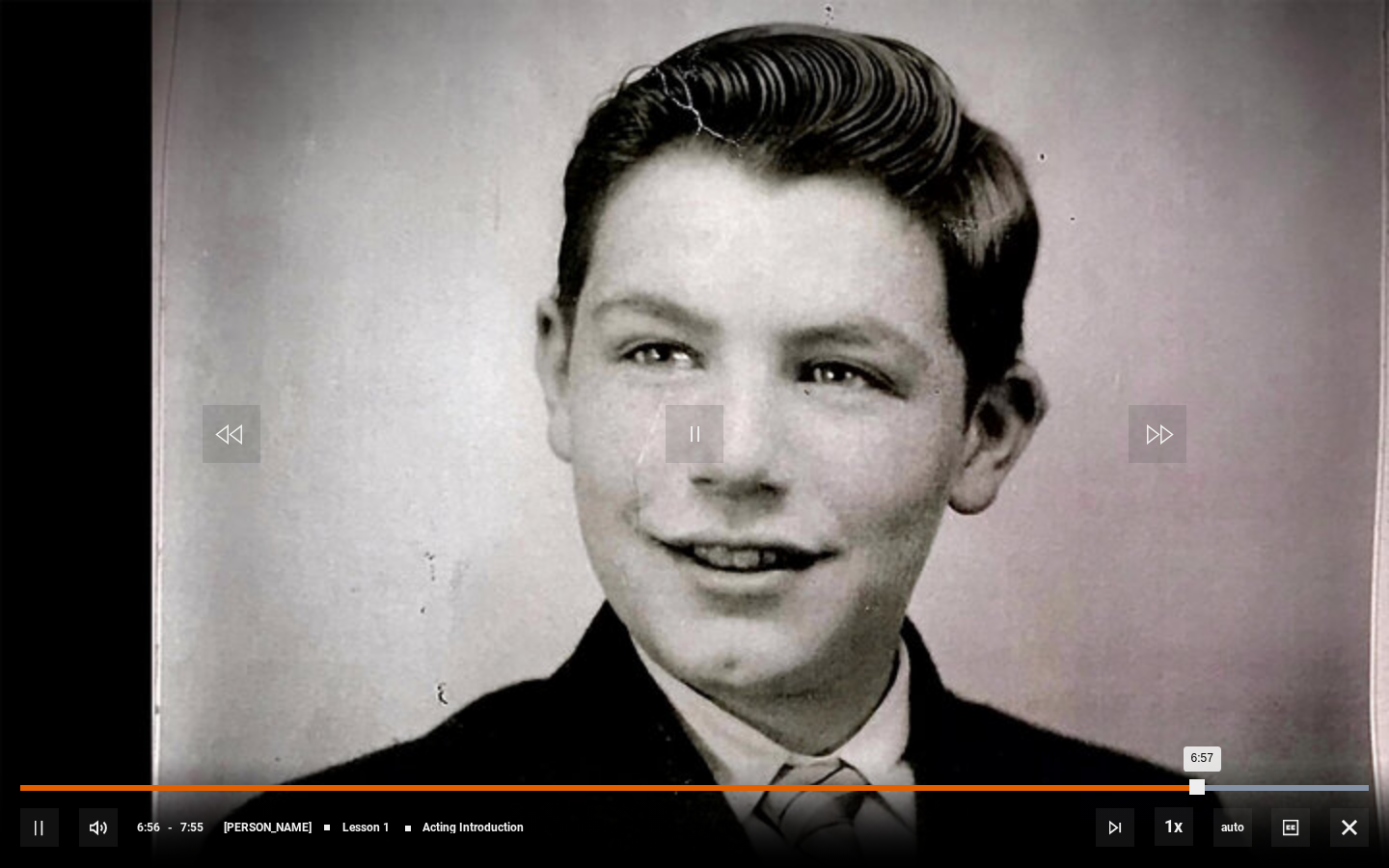 click on "6:57" at bounding box center [611, 788] 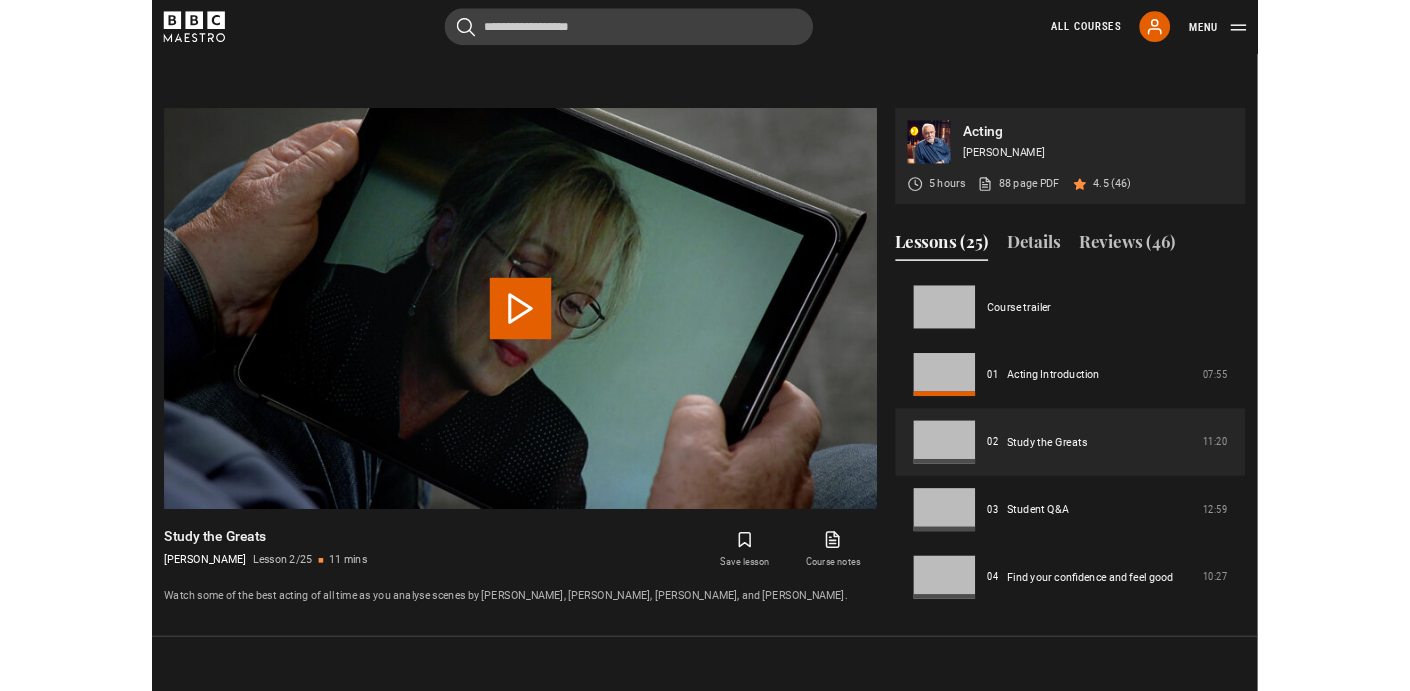 scroll, scrollTop: 910, scrollLeft: 0, axis: vertical 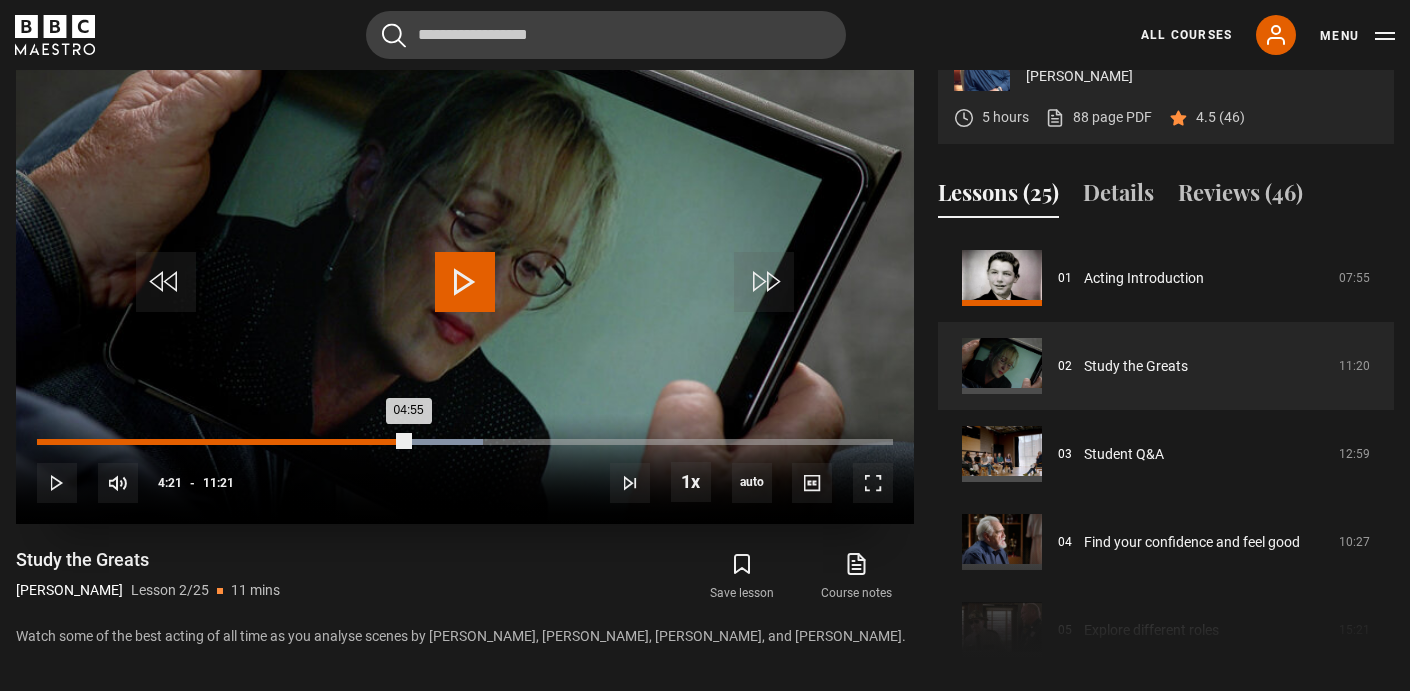 click on "04:55" at bounding box center [223, 442] 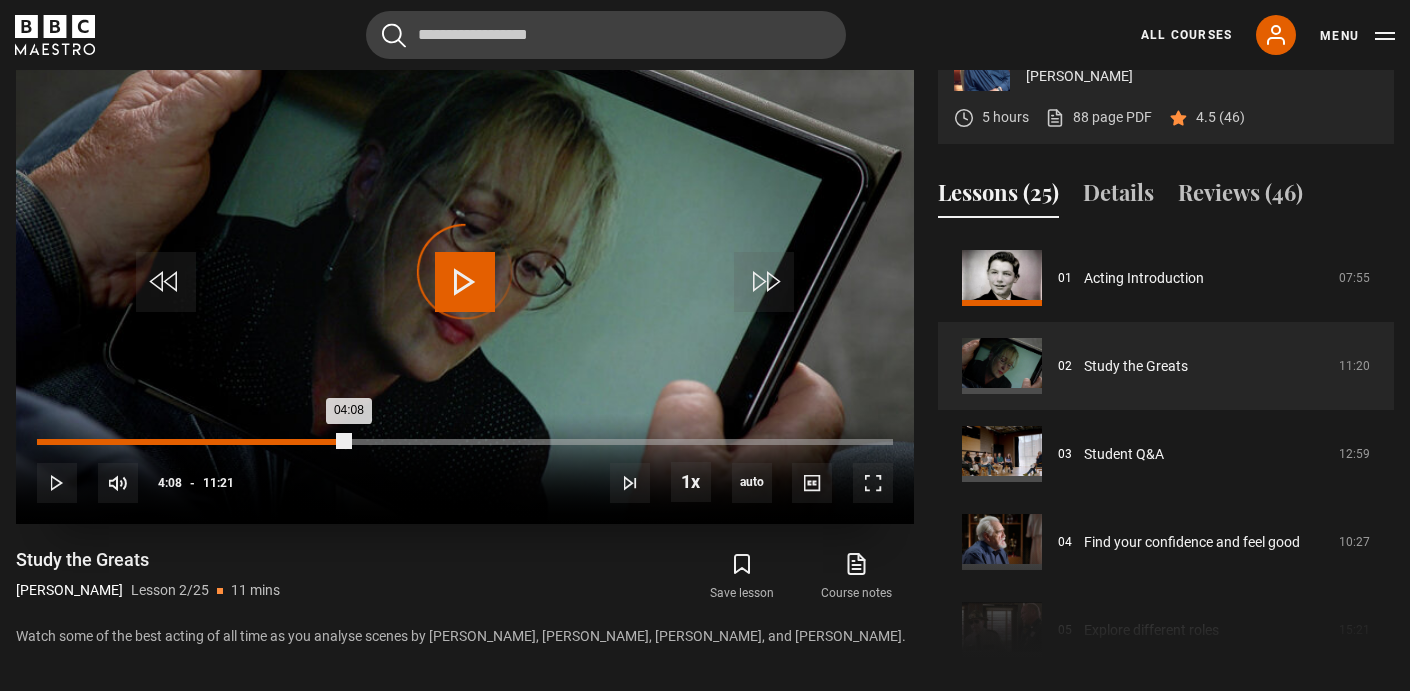click on "04:08" at bounding box center (193, 442) 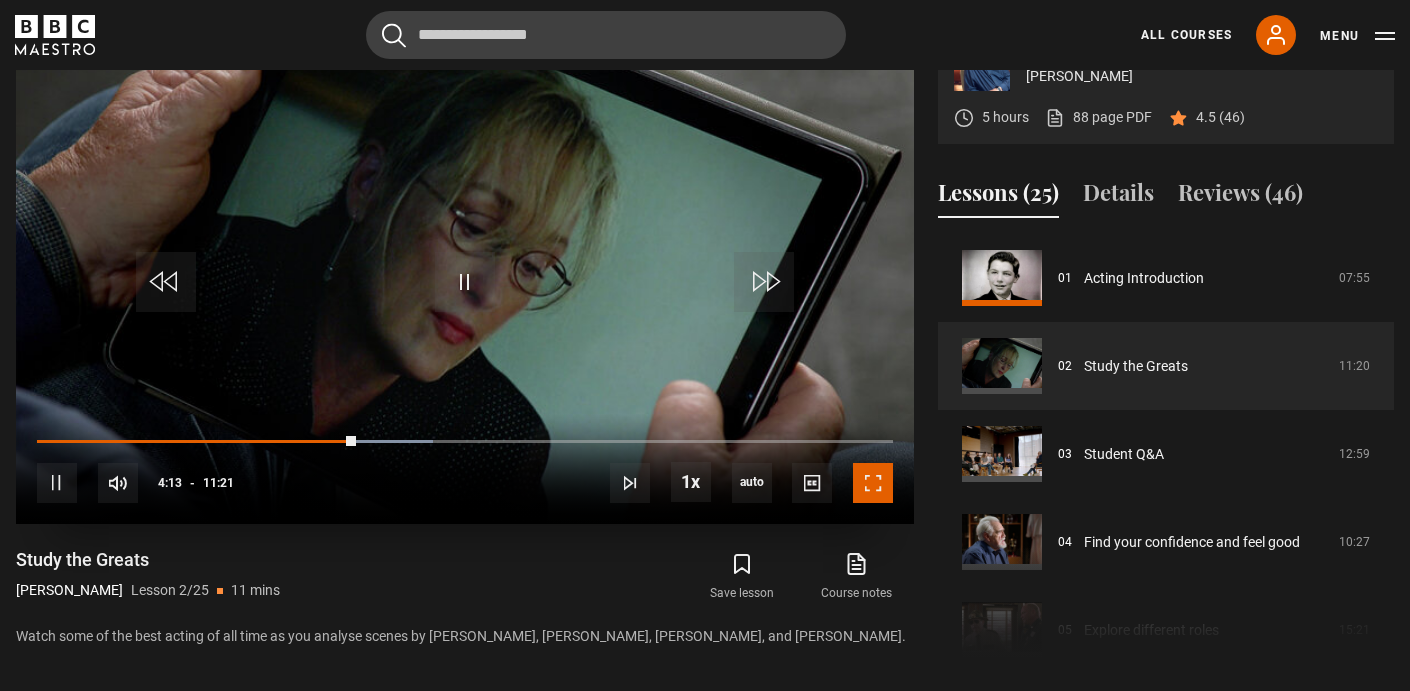 click at bounding box center (873, 483) 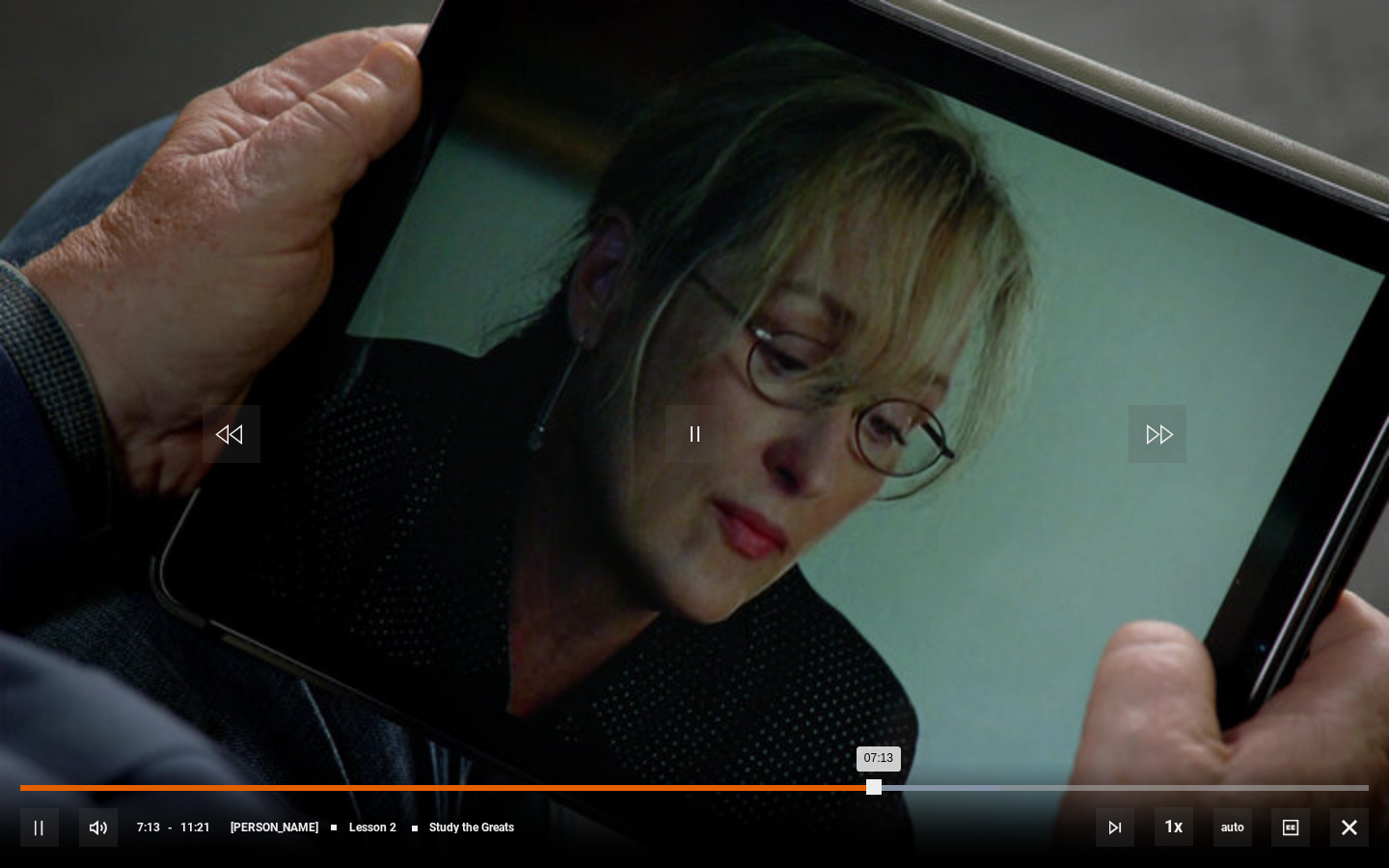 click on "06:06" at bounding box center [748, 788] 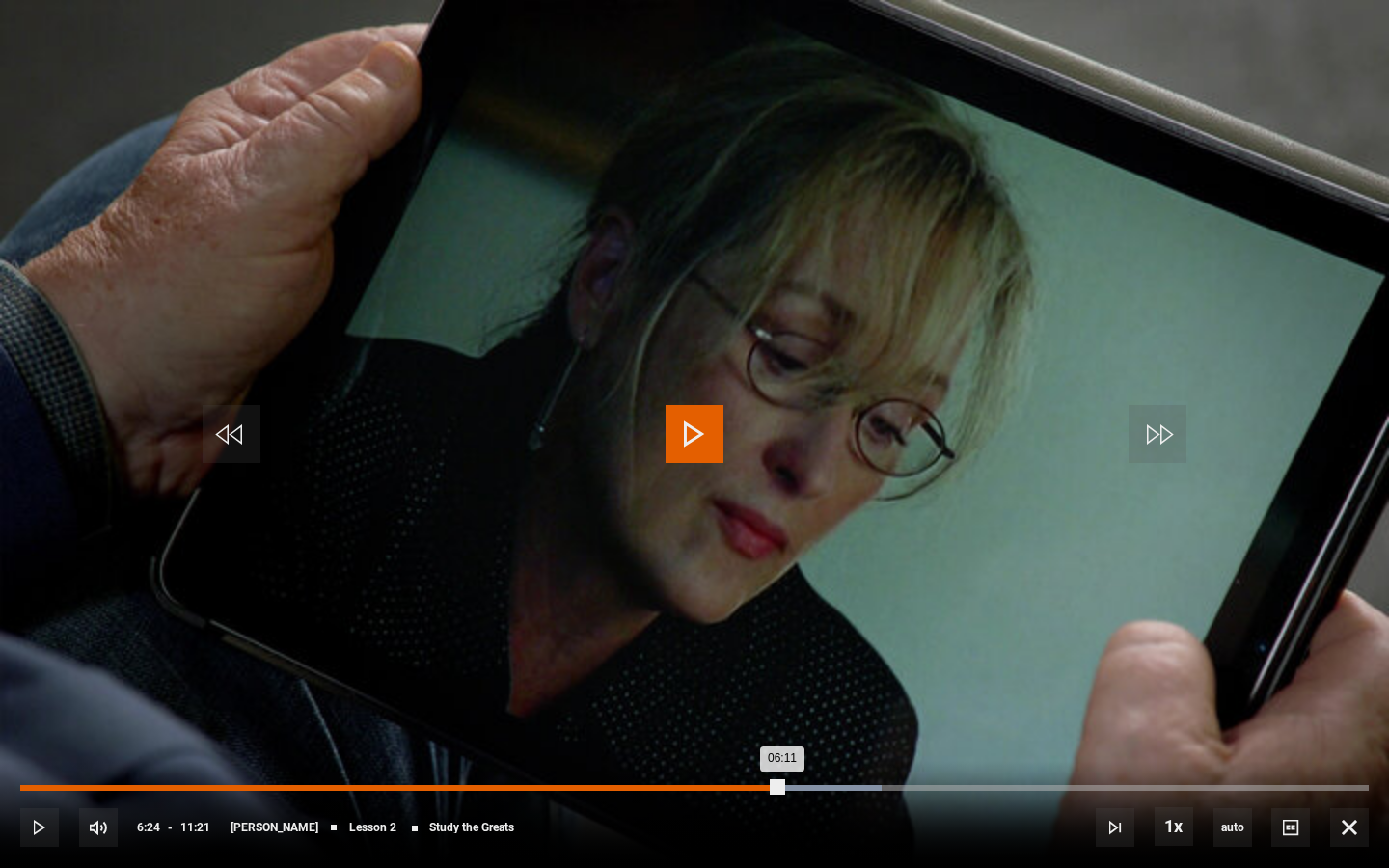 click on "Loaded :  63.88% 06:24 06:11" at bounding box center (694, 788) 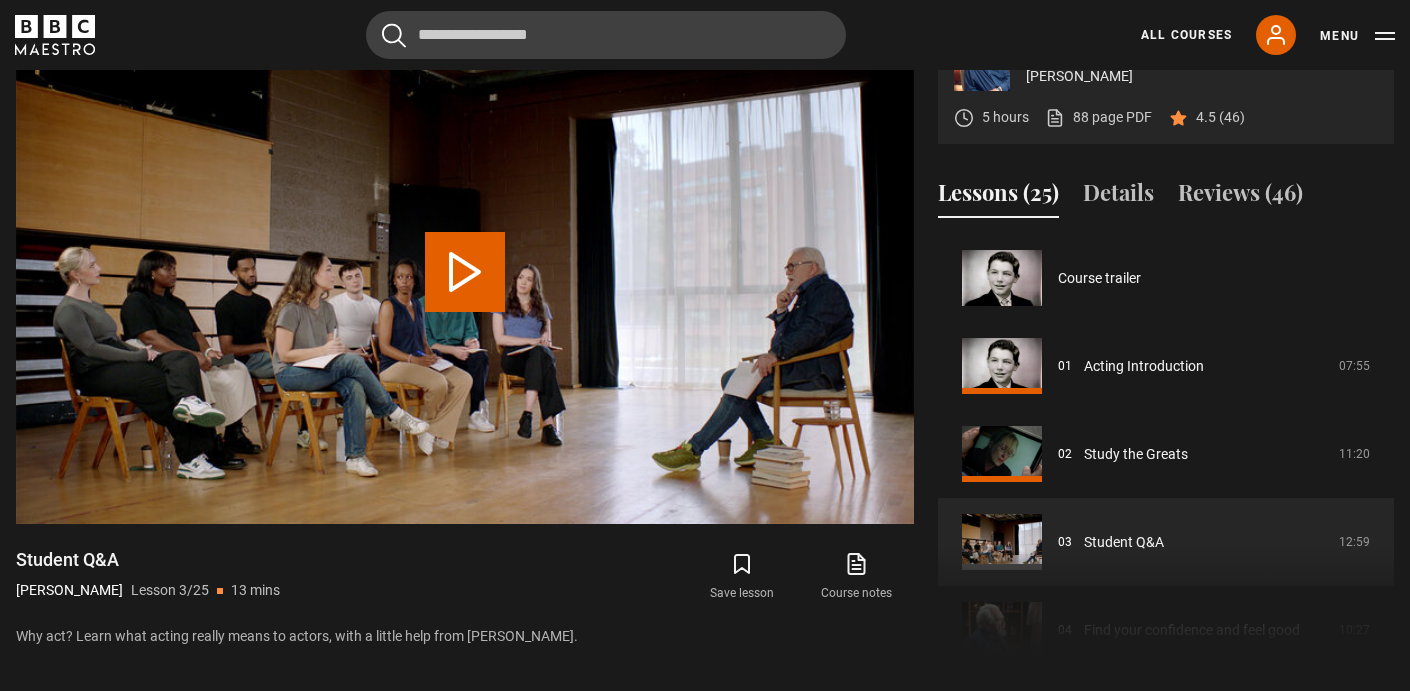 scroll, scrollTop: 176, scrollLeft: 0, axis: vertical 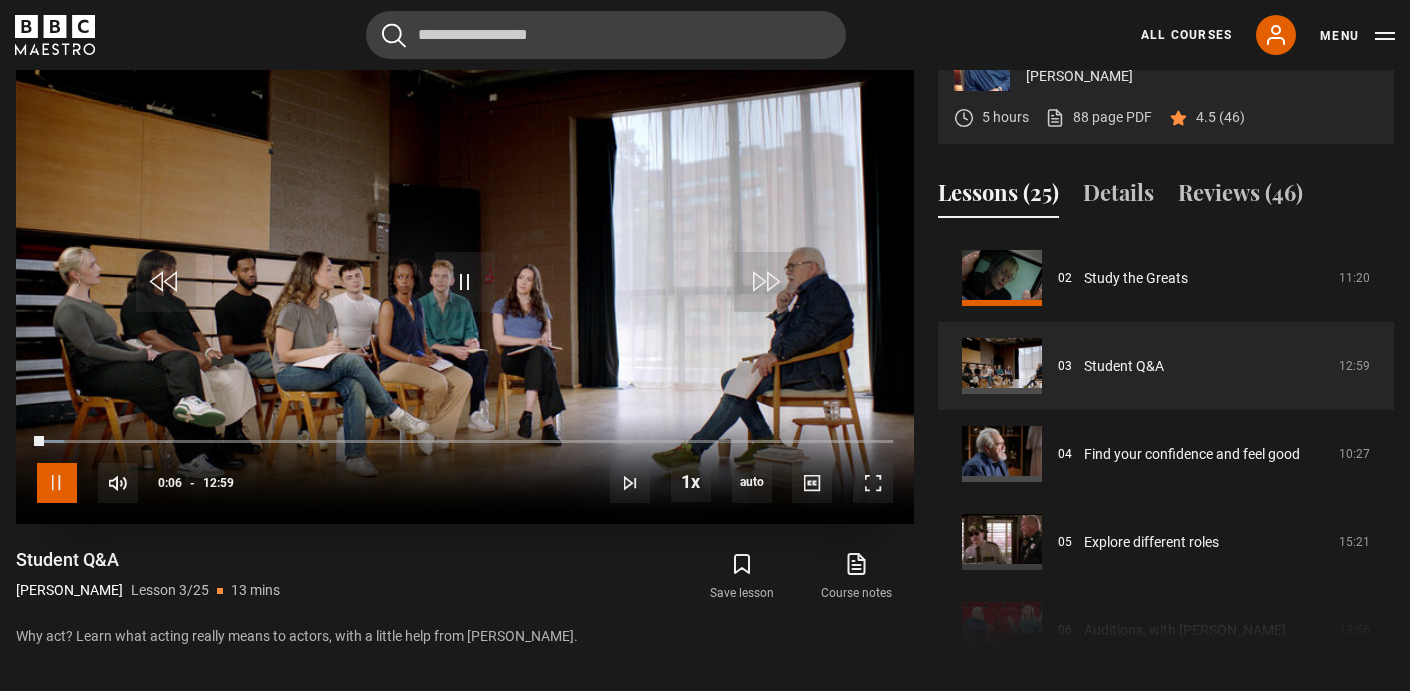 click at bounding box center [57, 483] 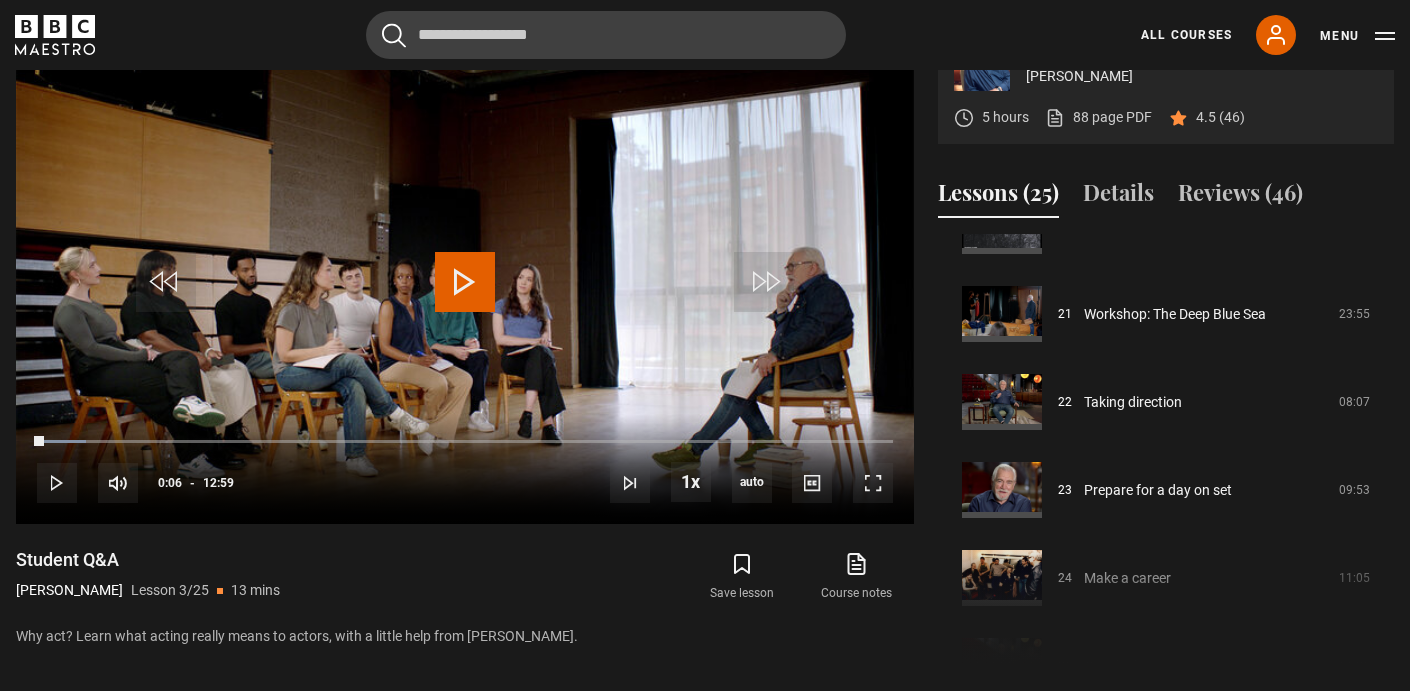 scroll, scrollTop: 1856, scrollLeft: 0, axis: vertical 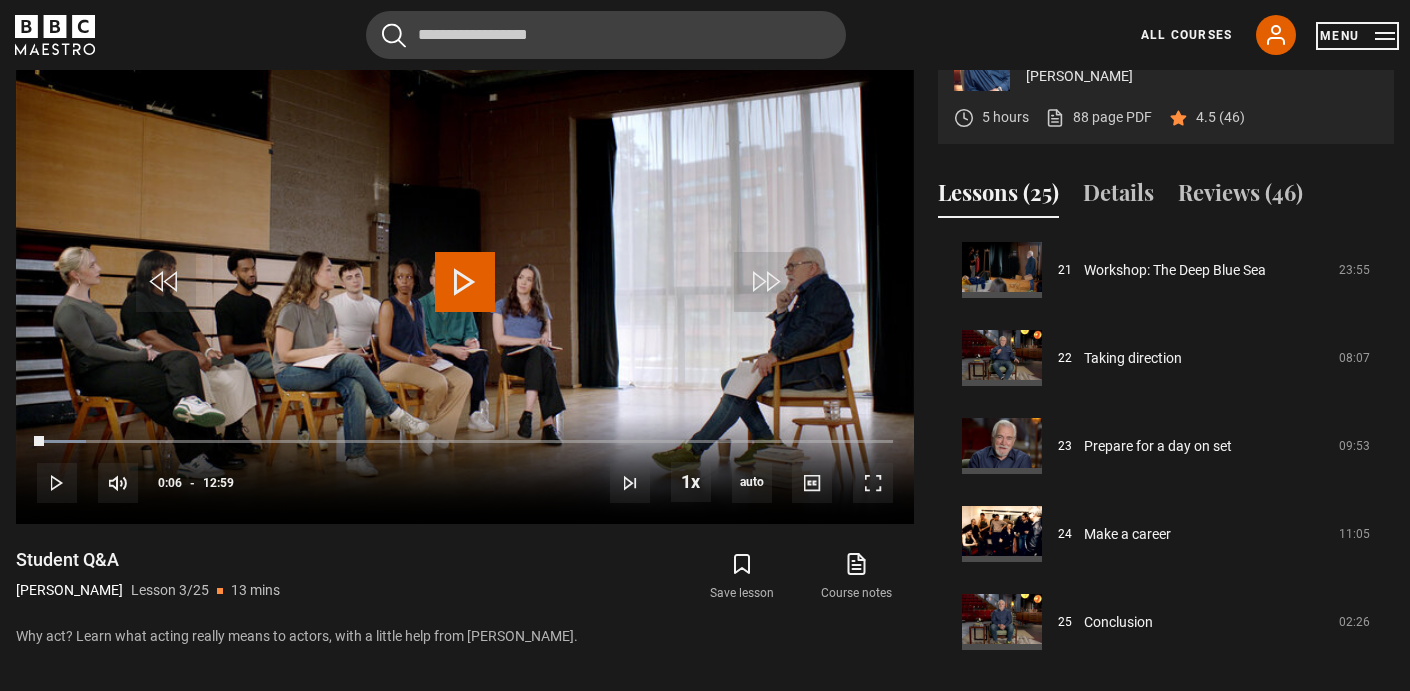 click on "Menu" at bounding box center [1357, 36] 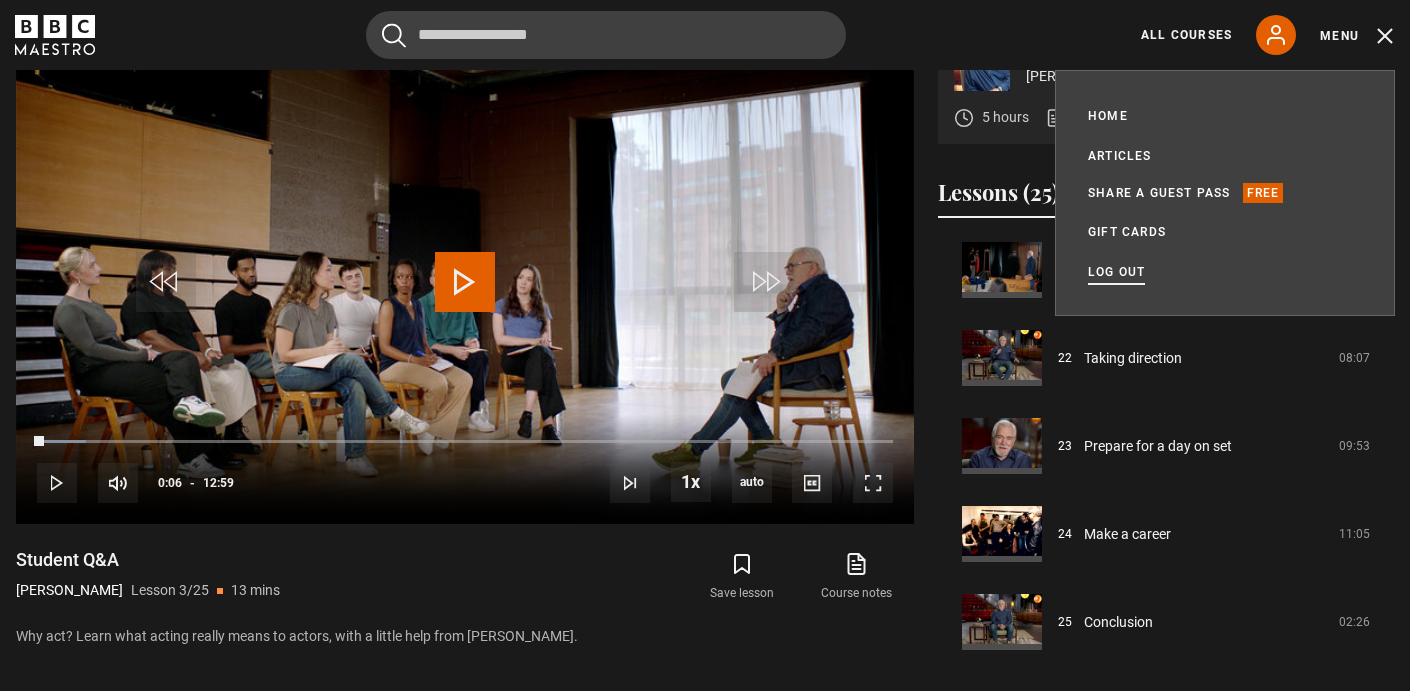 click on "Log out" at bounding box center (1116, 272) 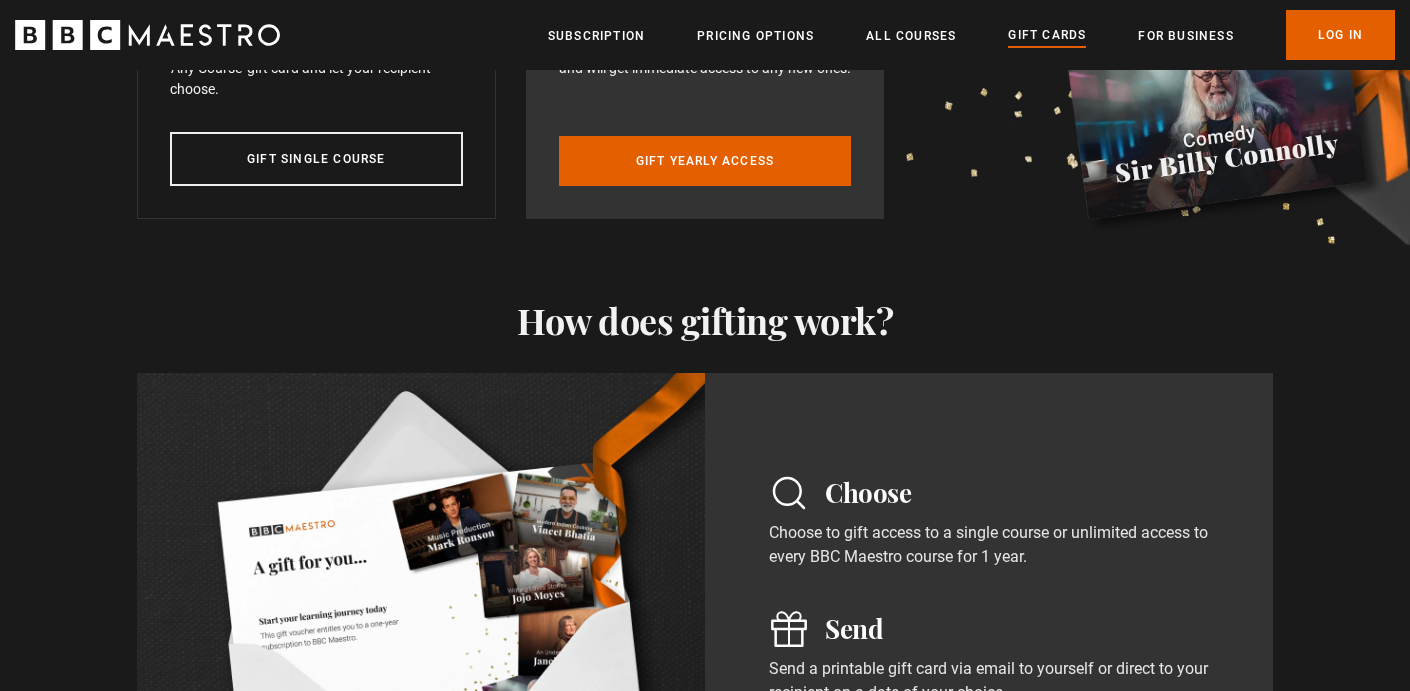 scroll, scrollTop: 621, scrollLeft: 0, axis: vertical 